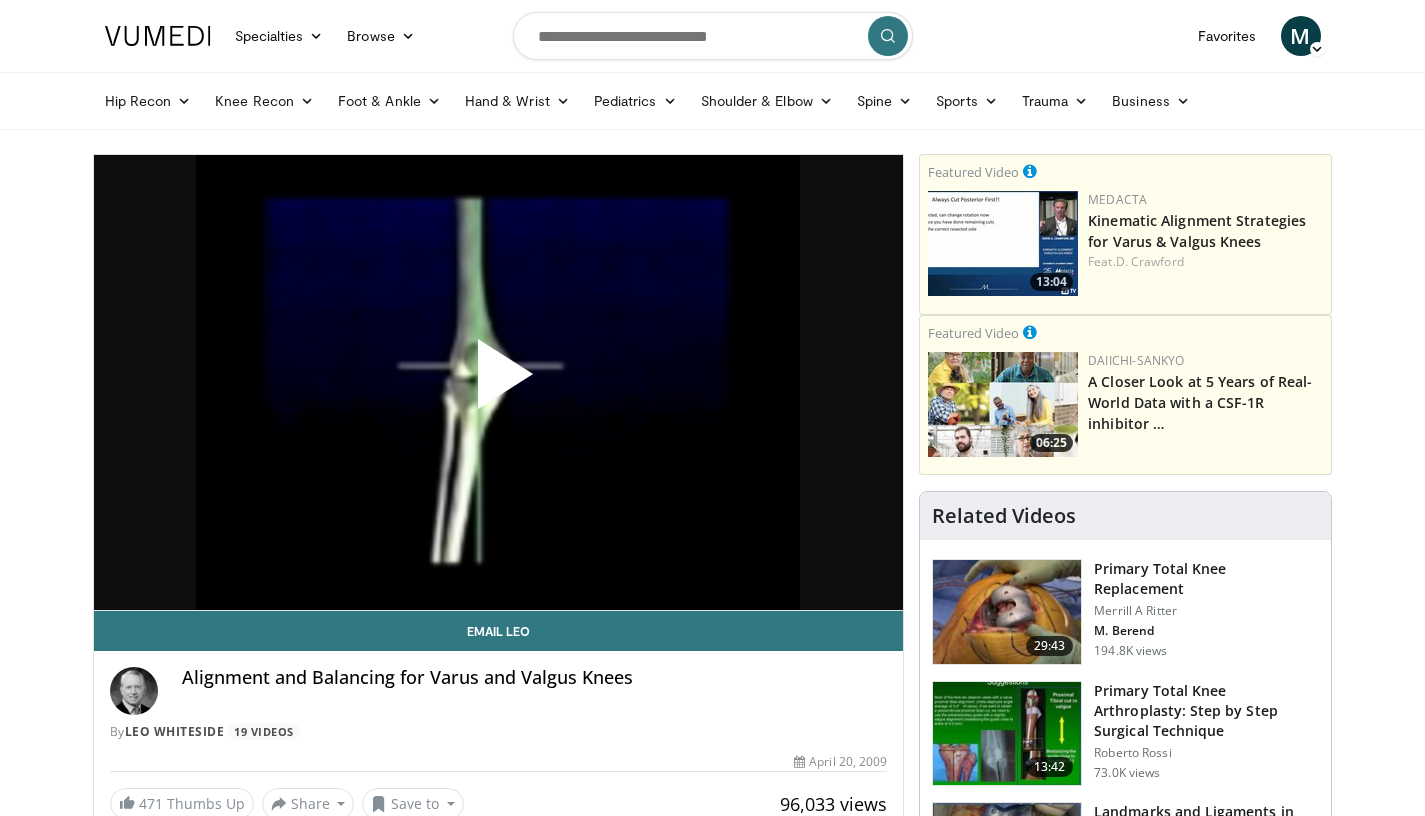scroll, scrollTop: 0, scrollLeft: 0, axis: both 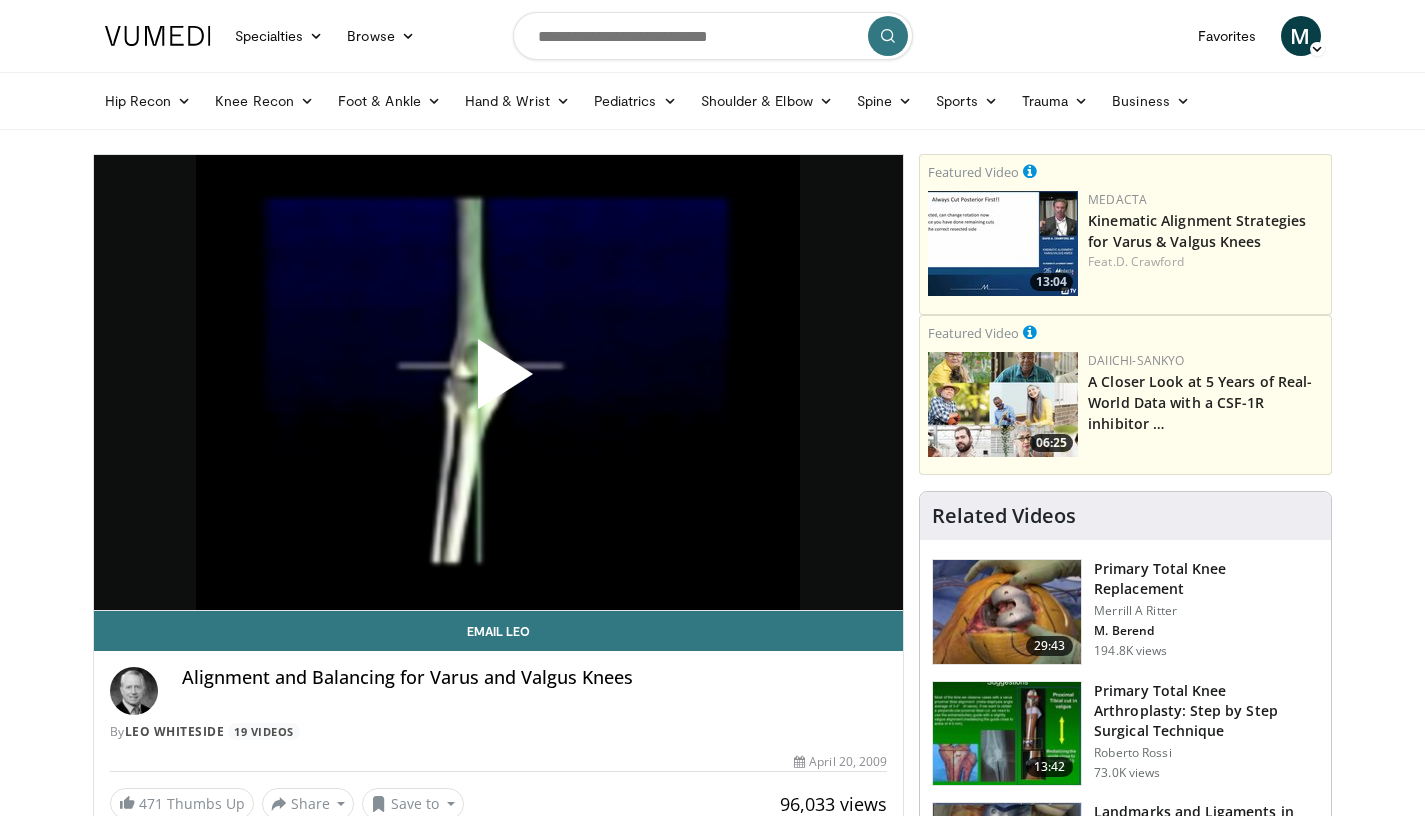 click on "Specialties
Adult & Family Medicine
Allergy, Asthma, Immunology
Anesthesiology
Cardiology
Dental
Dermatology
Endocrinology
Gastroenterology & Hepatology
General Surgery
Hematology & Oncology
Infectious Disease
Nephrology
Neurology
Neurosurgery
Obstetrics & Gynecology
Ophthalmology
Oral Maxillofacial
Orthopaedics
Otolaryngology
Pediatrics
Plastic Surgery
Podiatry
Psychiatry
Pulmonology
Radiation Oncology
Radiology
Rheumatology
Urology" at bounding box center (712, 6280) 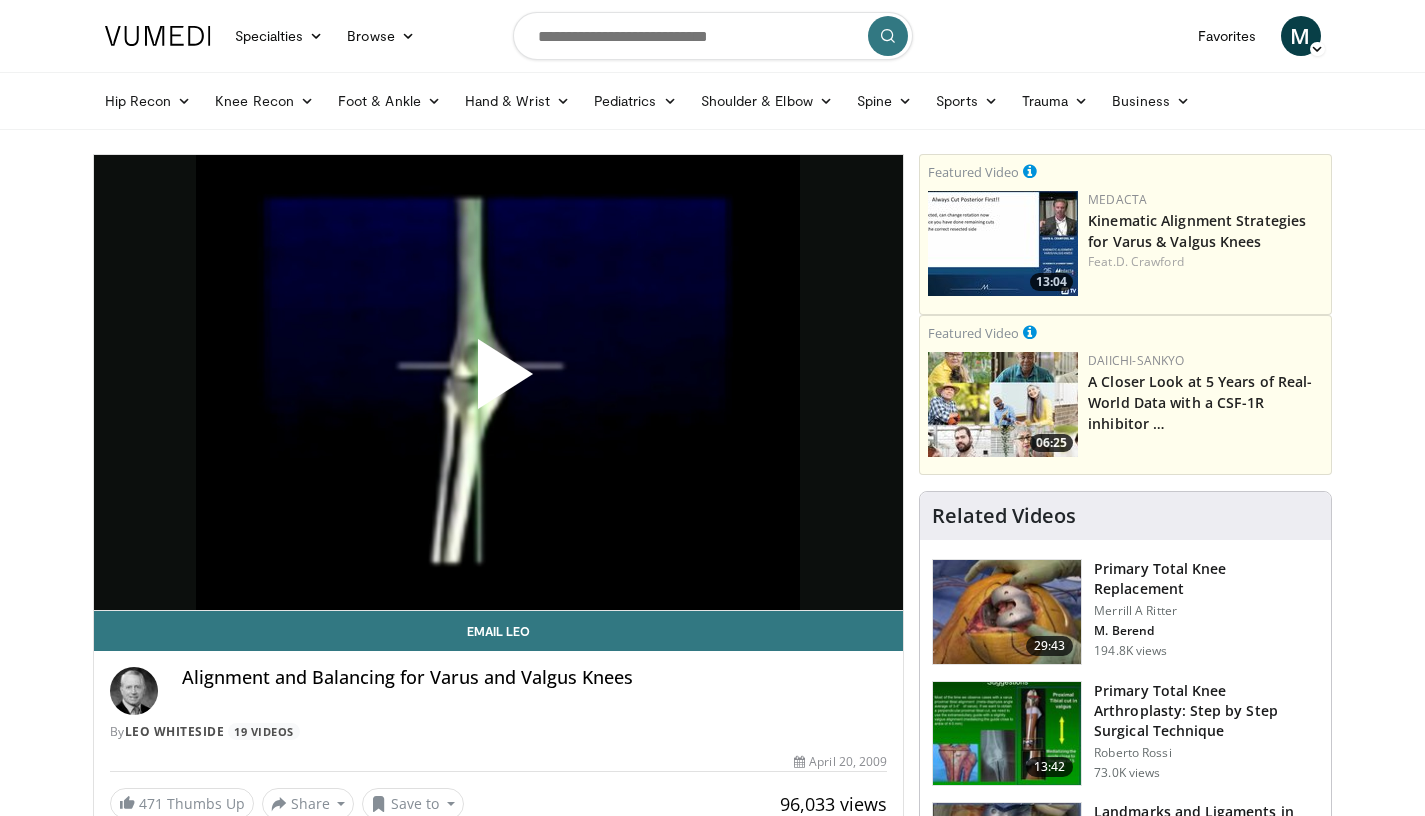 click at bounding box center [498, 382] 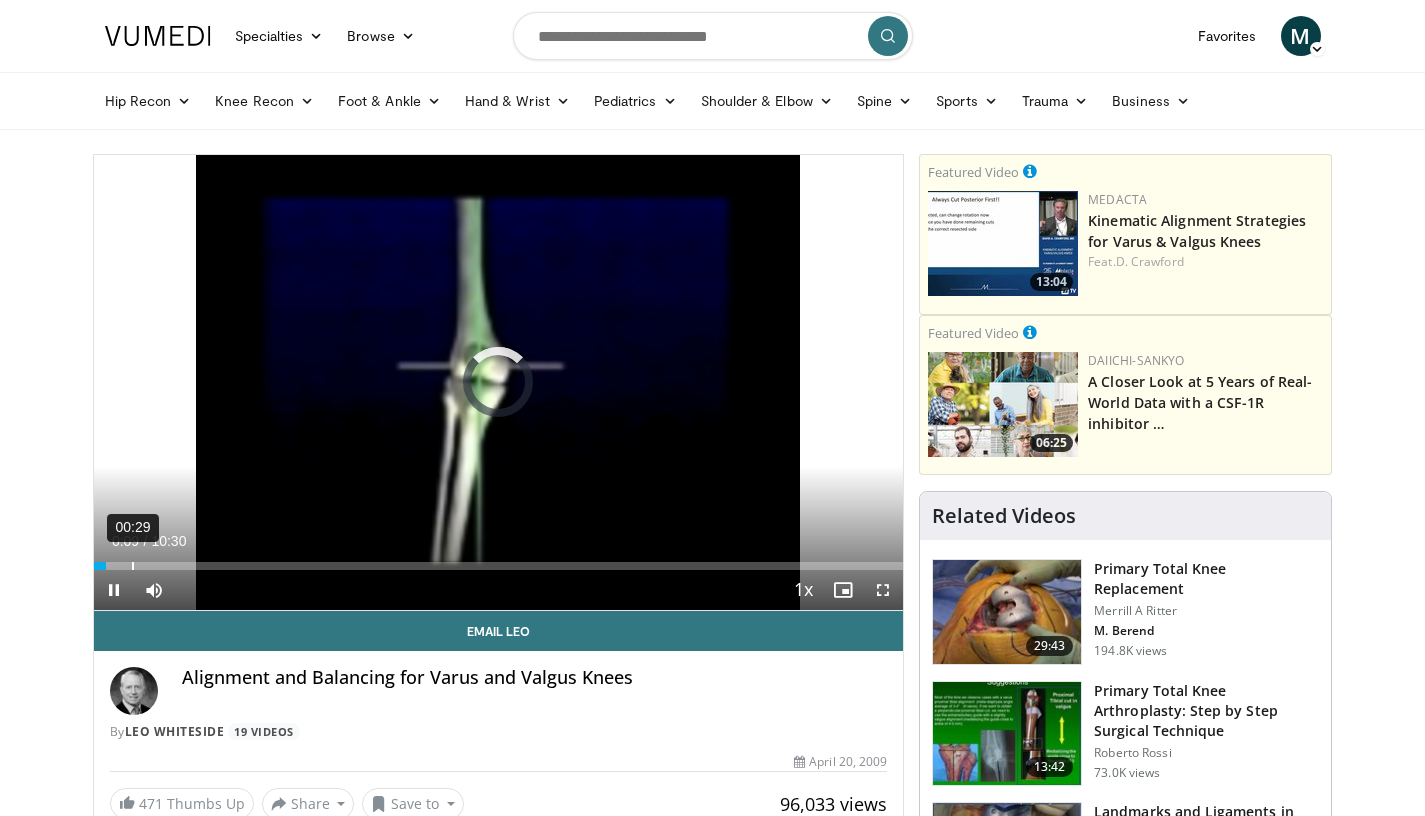 click on "Loaded :  1.56% 00:29 00:09" at bounding box center [499, 566] 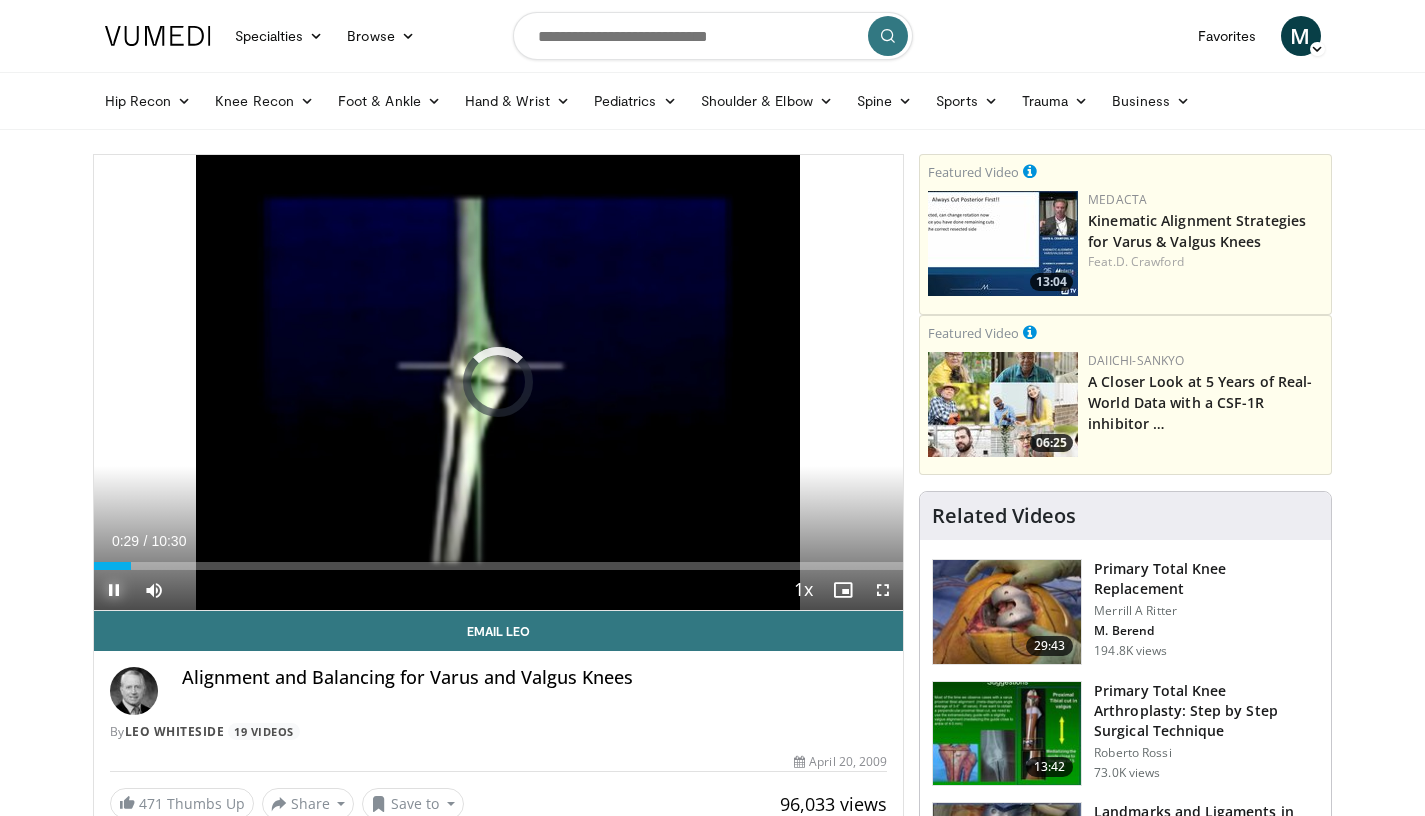click on "**********" at bounding box center (499, 383) 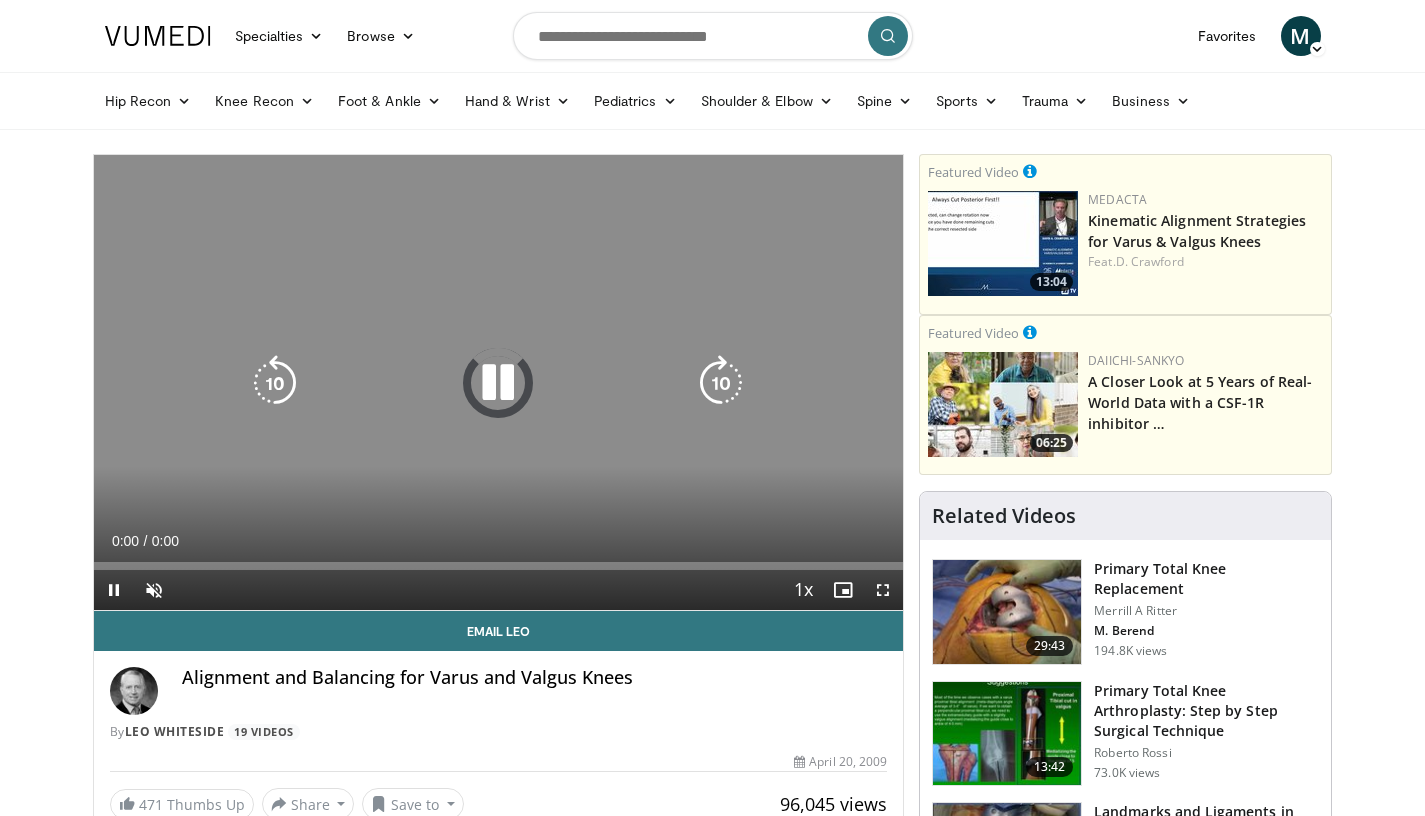 scroll, scrollTop: 0, scrollLeft: 0, axis: both 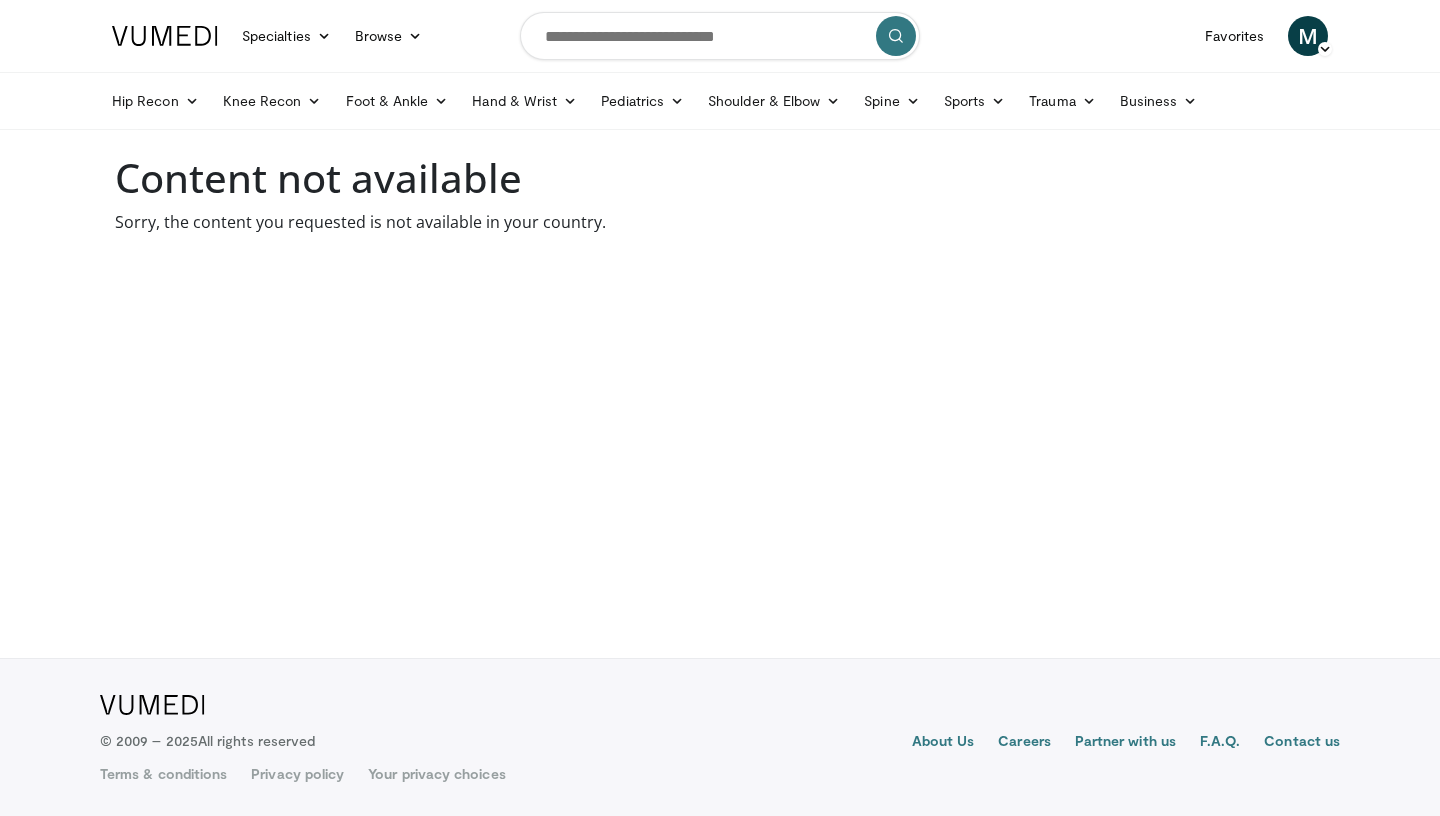 click on "Specialties
Adult & Family Medicine
Allergy, Asthma, Immunology
Anesthesiology
Cardiology
Dental
Dermatology
Endocrinology
Gastroenterology & Hepatology
General Surgery
Hematology & Oncology
Infectious Disease
Nephrology
Neurology
Neurosurgery
Obstetrics & Gynecology
Ophthalmology
Oral Maxillofacial
Orthopaedics
Otolaryngology
Pediatrics
Plastic Surgery
Podiatry
Psychiatry
Pulmonology
Radiation Oncology
Radiology
Rheumatology
Urology
Browse
M" at bounding box center [720, 36] 